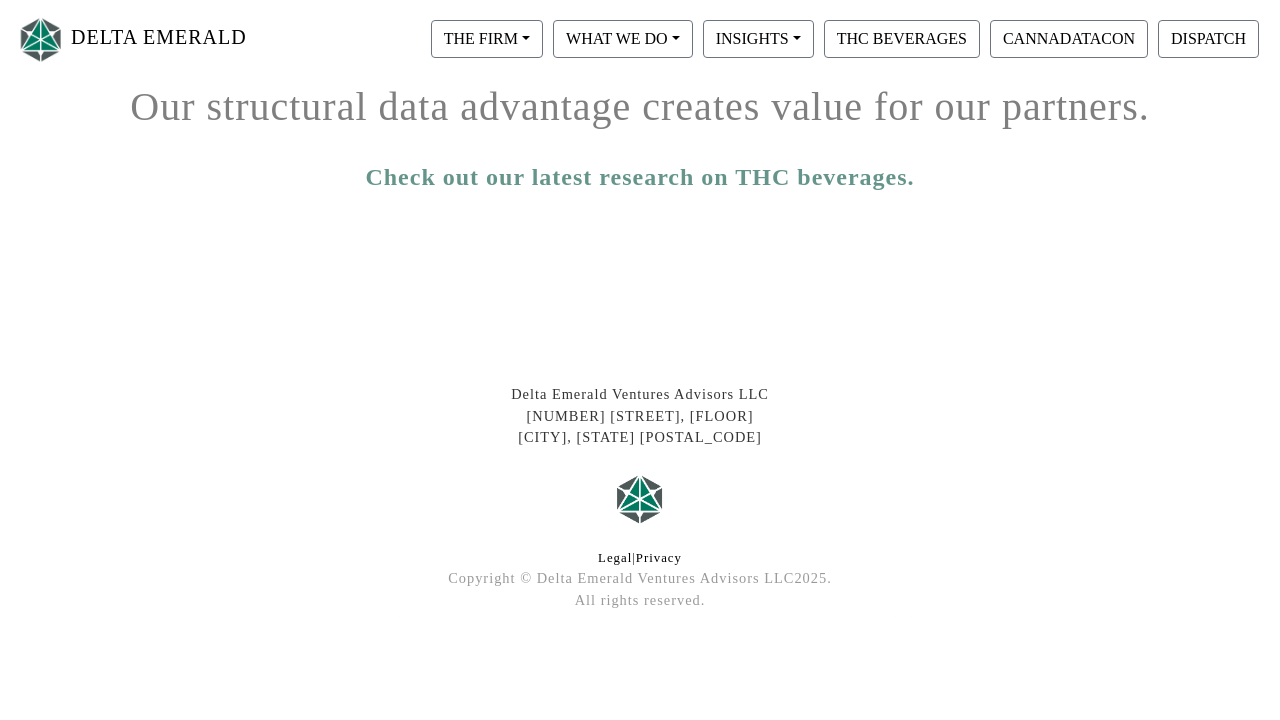 scroll, scrollTop: 387, scrollLeft: 0, axis: vertical 